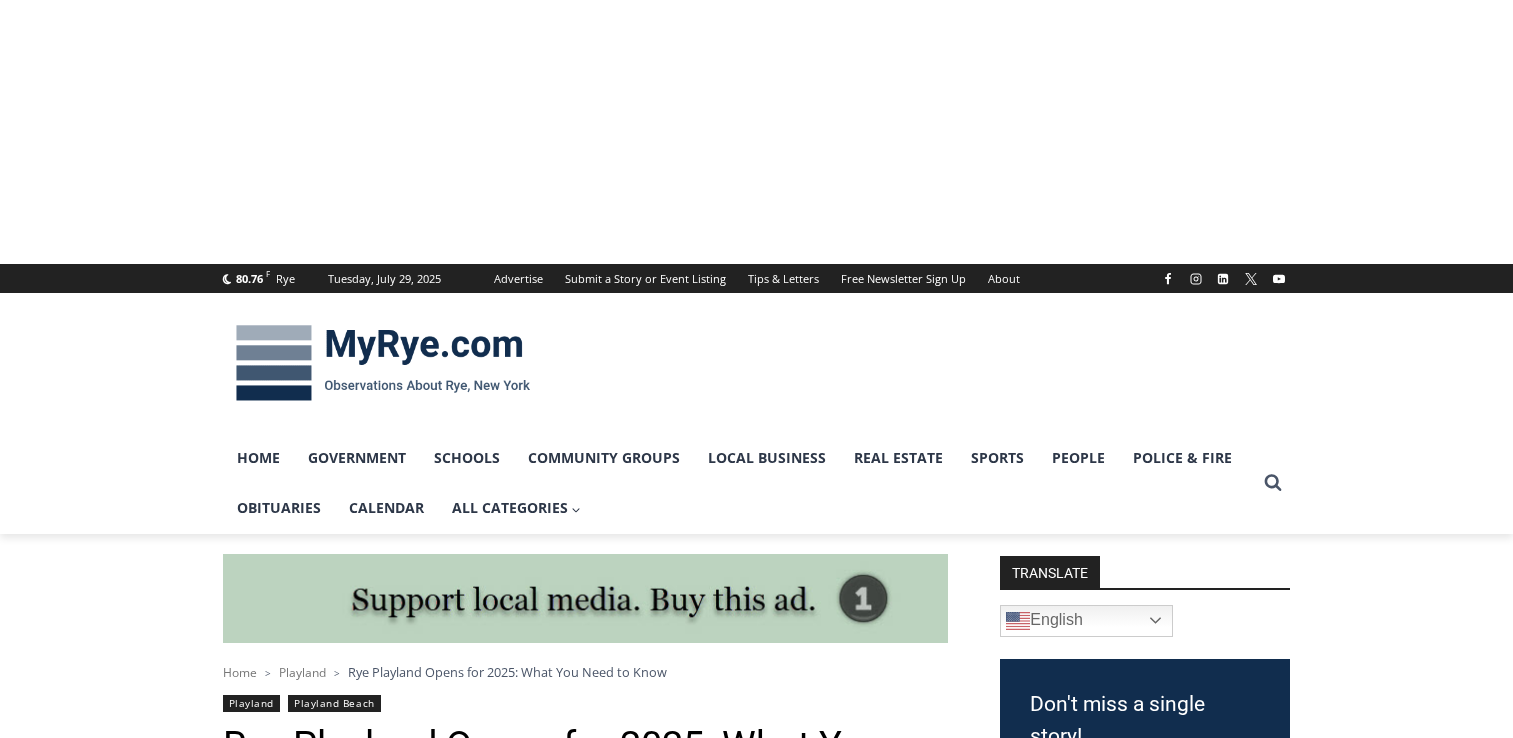 scroll, scrollTop: 822, scrollLeft: 0, axis: vertical 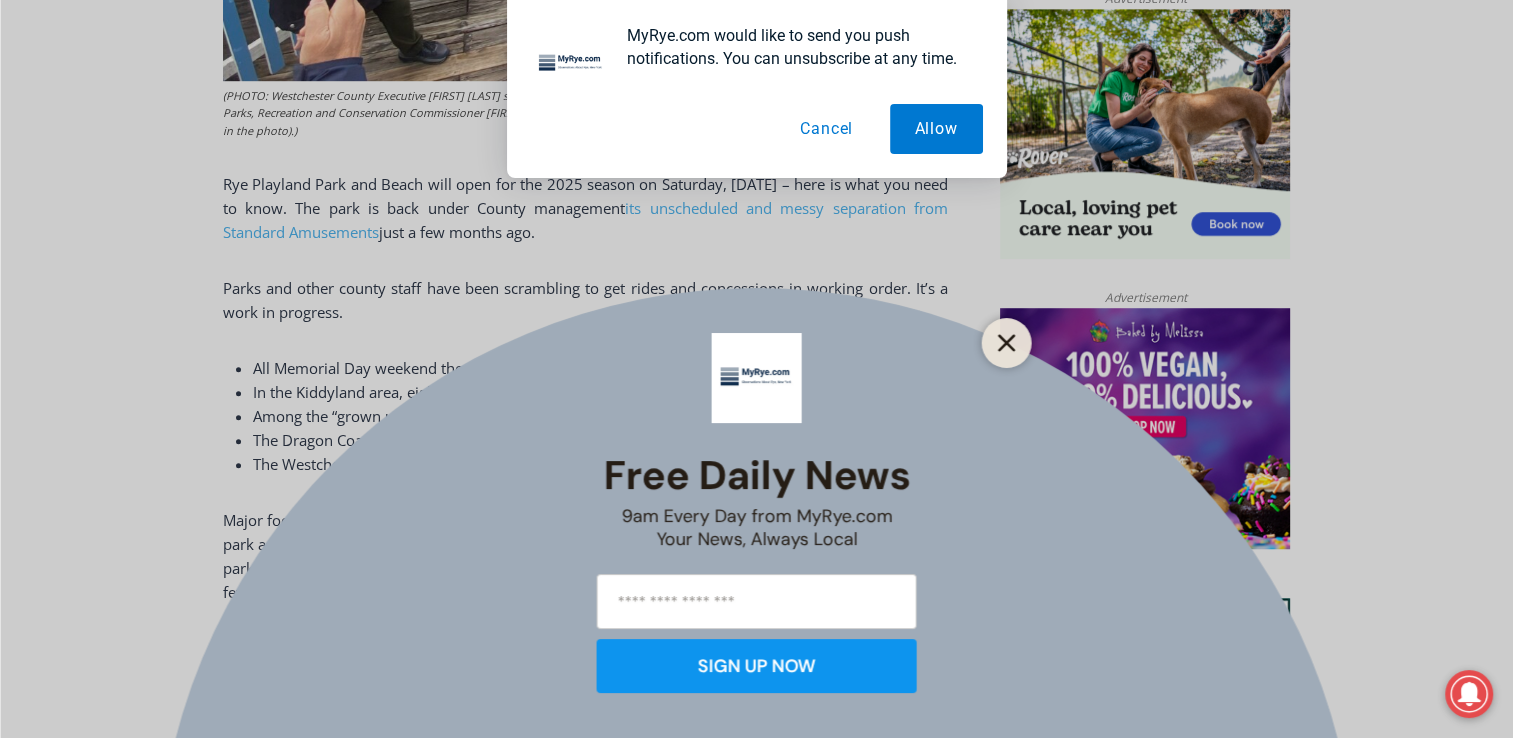 click at bounding box center (1007, 343) 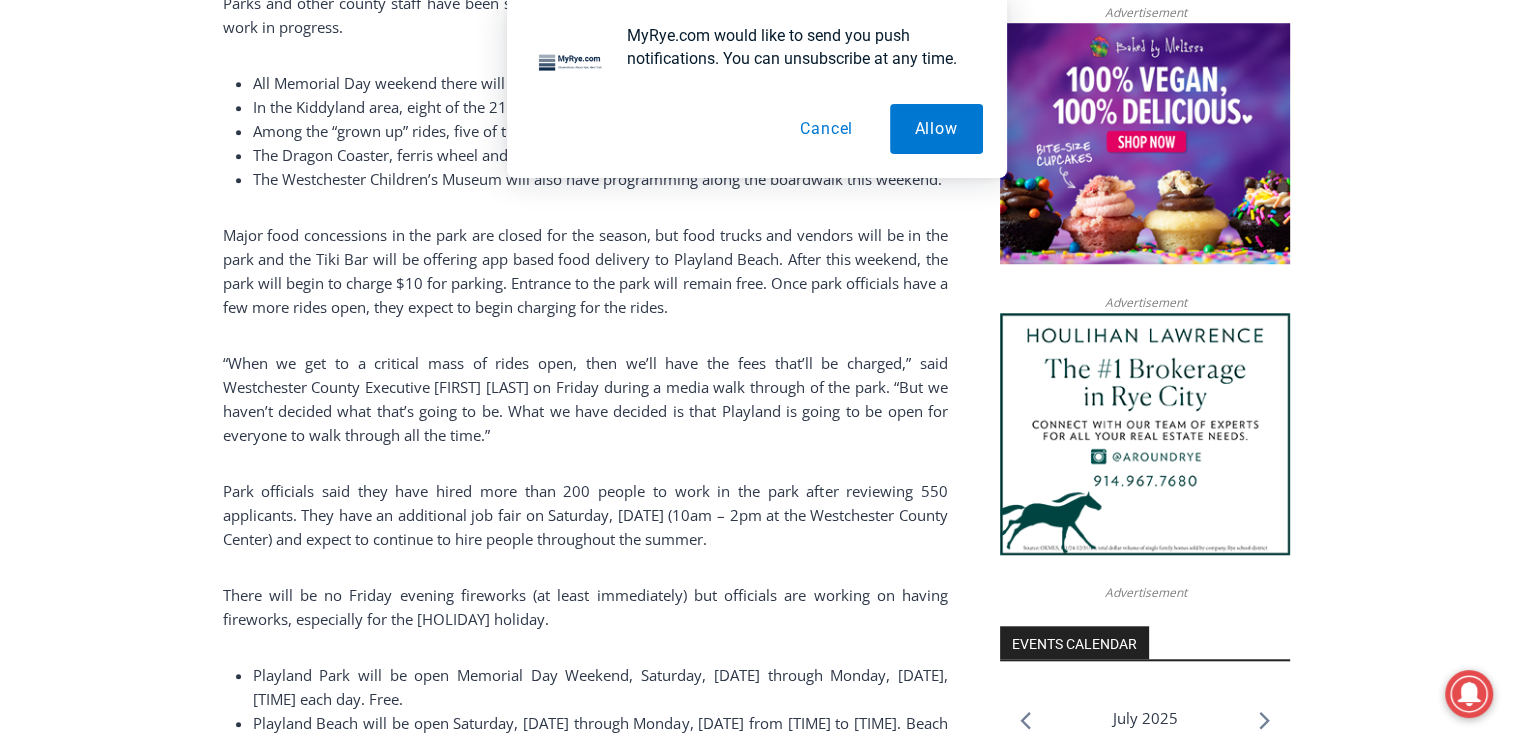 scroll, scrollTop: 1639, scrollLeft: 0, axis: vertical 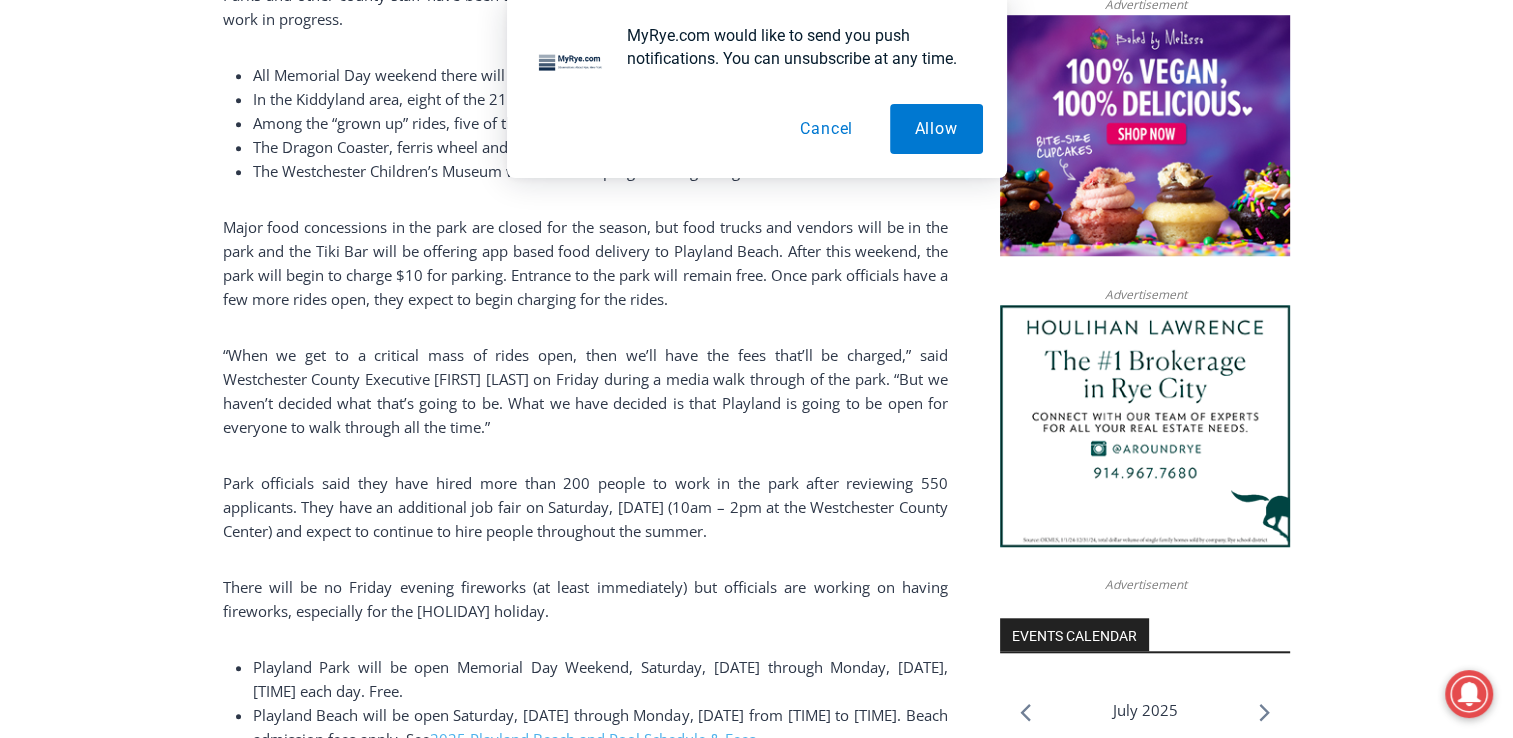 click on "(PHOTO: Westchester County Executive Ken Jenkins speaks with local media during a Playland Park walk-through on Friday, May 23, 2025. Parks, Recreation and Conservation Commissioner Kathleen O’Connor and Playland General Manager Frank Carrieri look on (to the left of Jenkins in the photo).)
Rye Playland Park and Beach will open for the 2025 season on Saturday, May 24 – here is what you need to know. The park is back under County management in the wake of  its unscheduled and messy separation from Standard Amusements  just a few months ago.
Parks and other county staff have been scrambling to get rides and concessions in working order. It’s a work in progress.
All Memorial Day weekend there will be free admission, rides and parking (all three days);
In the Kiddyland area, eight of the 21 rides are will open;
Among the “grown up” rides, five of the 20 major attractions are will be open;
The Dragon Coaster, ferris wheel and Derby Racer – among other rides – remain closed." at bounding box center [585, 1738] 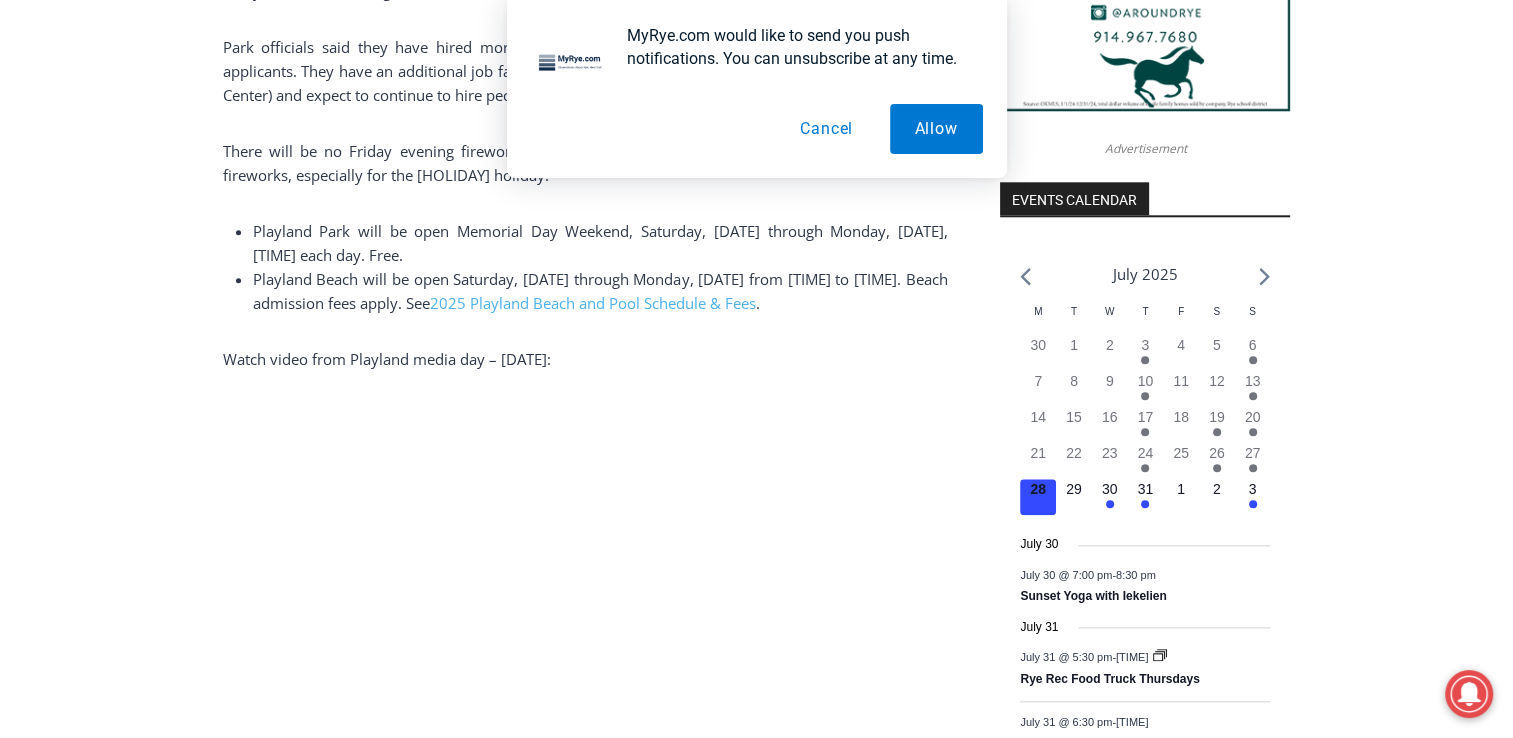 scroll, scrollTop: 2079, scrollLeft: 0, axis: vertical 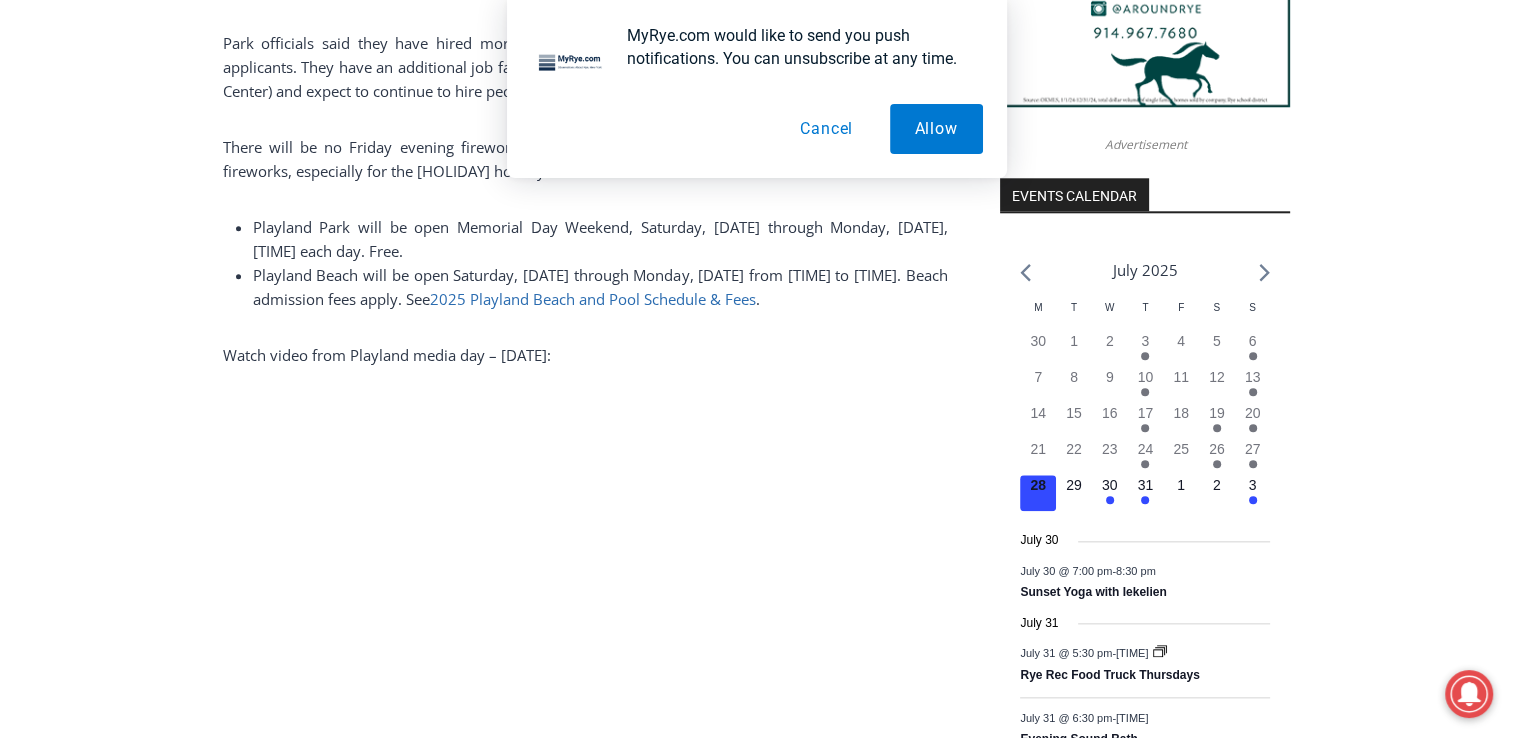 click on "2025 Playland Beach and Pool Schedule & Fees" at bounding box center [593, 299] 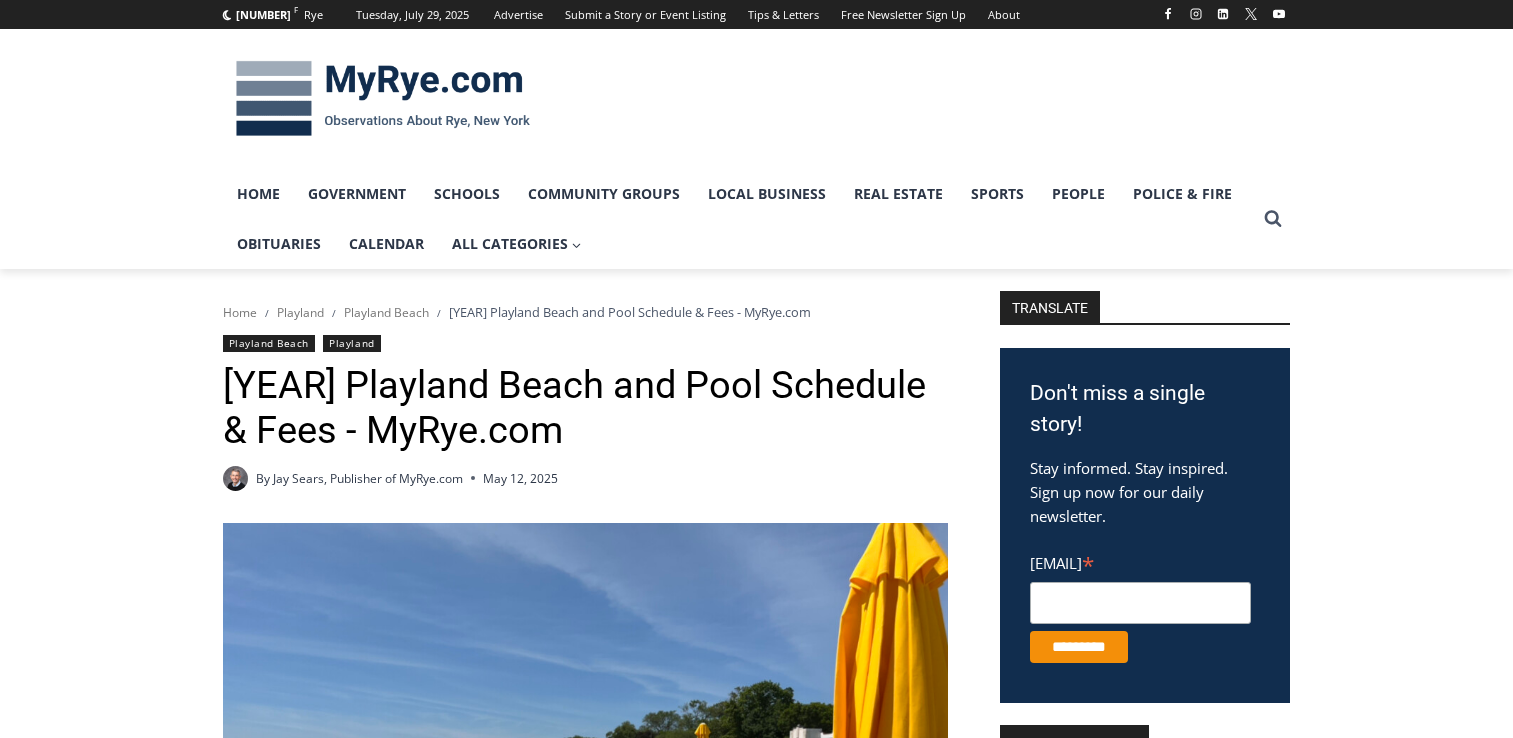 scroll, scrollTop: 0, scrollLeft: 0, axis: both 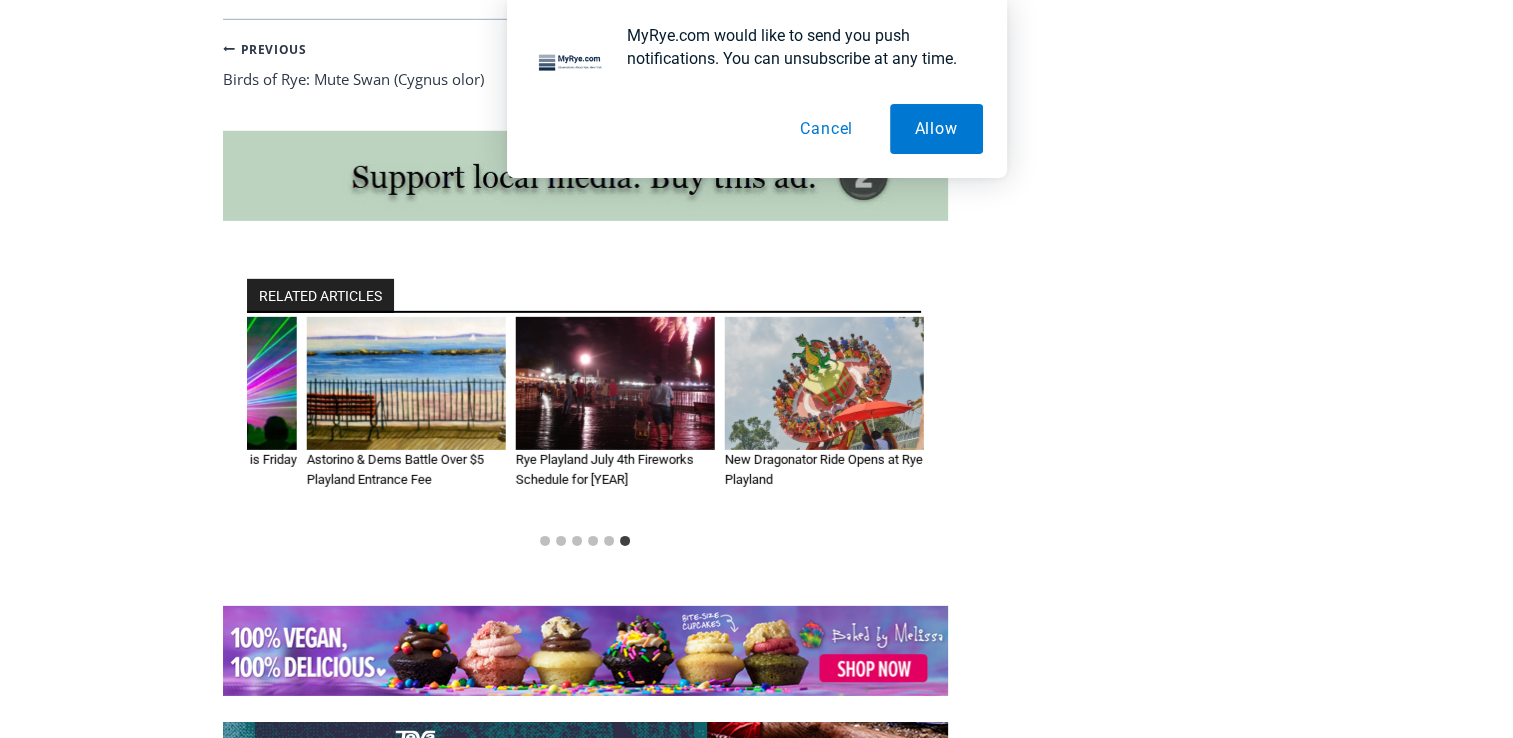 click at bounding box center (824, 383) 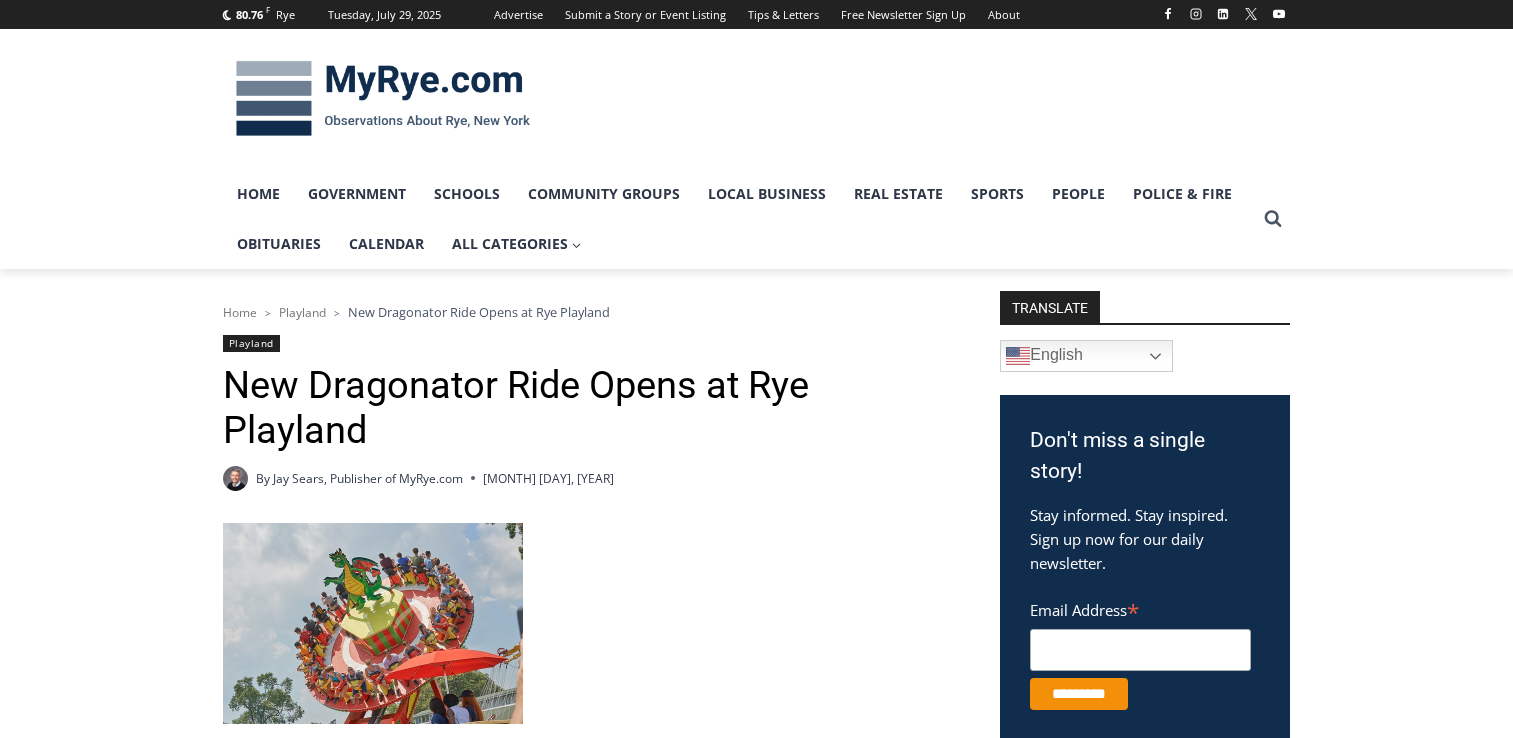 scroll, scrollTop: 0, scrollLeft: 0, axis: both 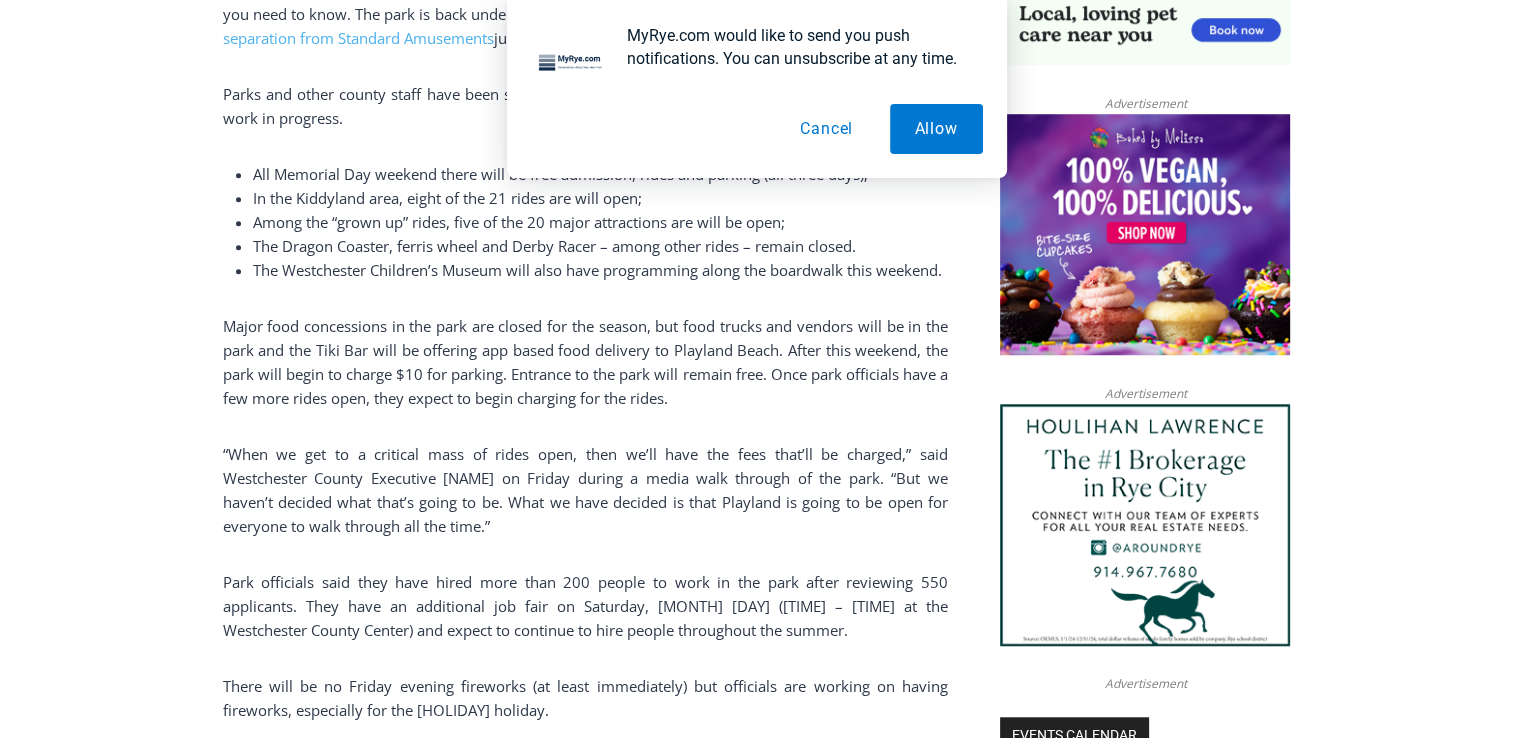 click on "Home   >   Playland   >   Rye Playland Opens for 2025: What You Need to Know
Playland   Playland Beach
Rye Playland Opens for 2025: What You Need to Know
By Jay Sears, Publisher of MyRye.com
May 23, 2025 May 23, 2025
(PHOTO: Westchester County Executive Ken Jenkins speaks with local media during a Playland Park walk-through on Friday, May 23, 2025. Parks, Recreation and Conservation Commissioner Kathleen O’Connor and Playland General Manager Frank Carrieri look on (to the left of Jenkins in the photo).)
Rye Playland Park and Beach will open for the 2025 season on Saturday, May 24 – here is what you need to know. The park is back under County management in the wake of  its unscheduled and messy separation from Standard Amusements  just a few months ago.
Parks and other county staff have been scrambling to get rides and concessions in working order. It’s a work in progress.
." at bounding box center [756, 2734] 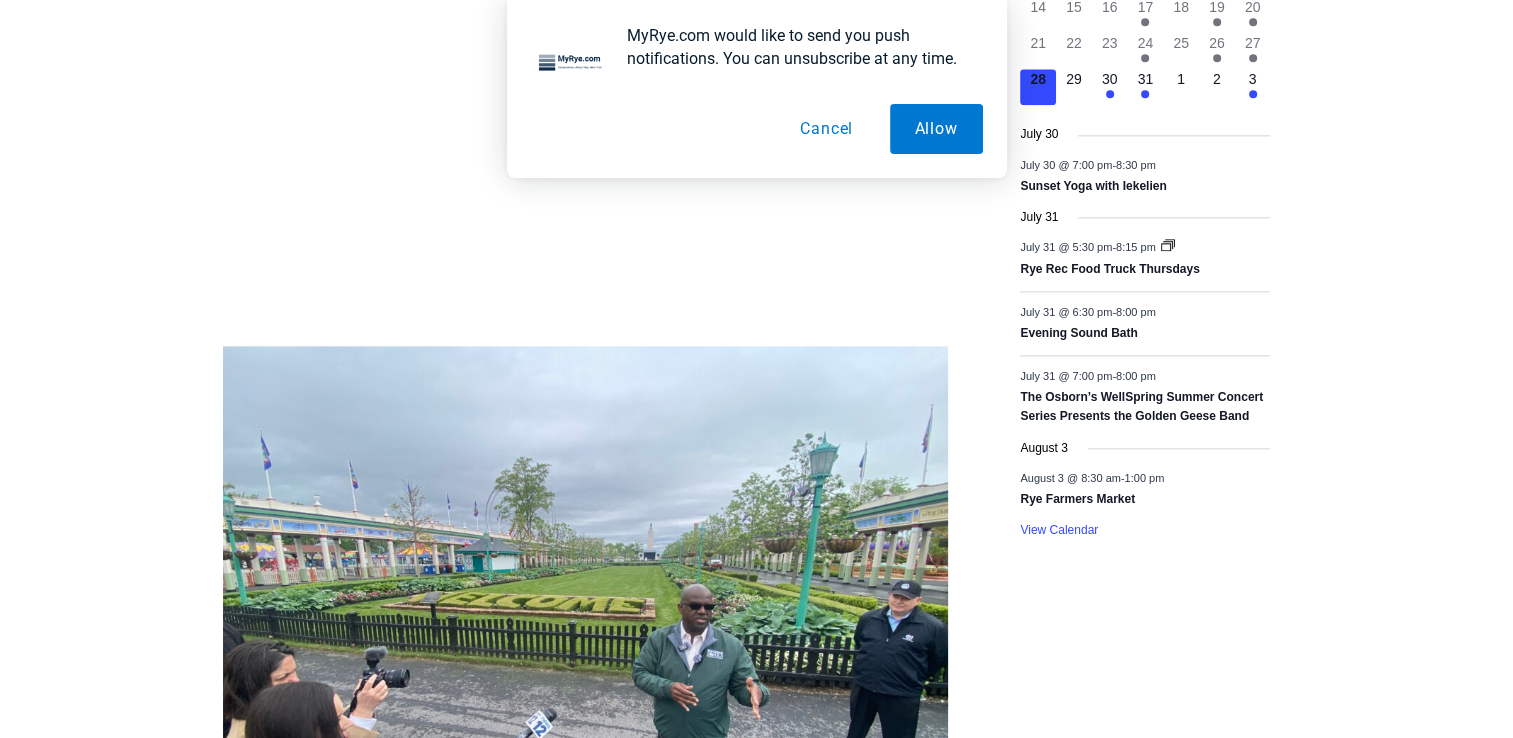 scroll, scrollTop: 2489, scrollLeft: 0, axis: vertical 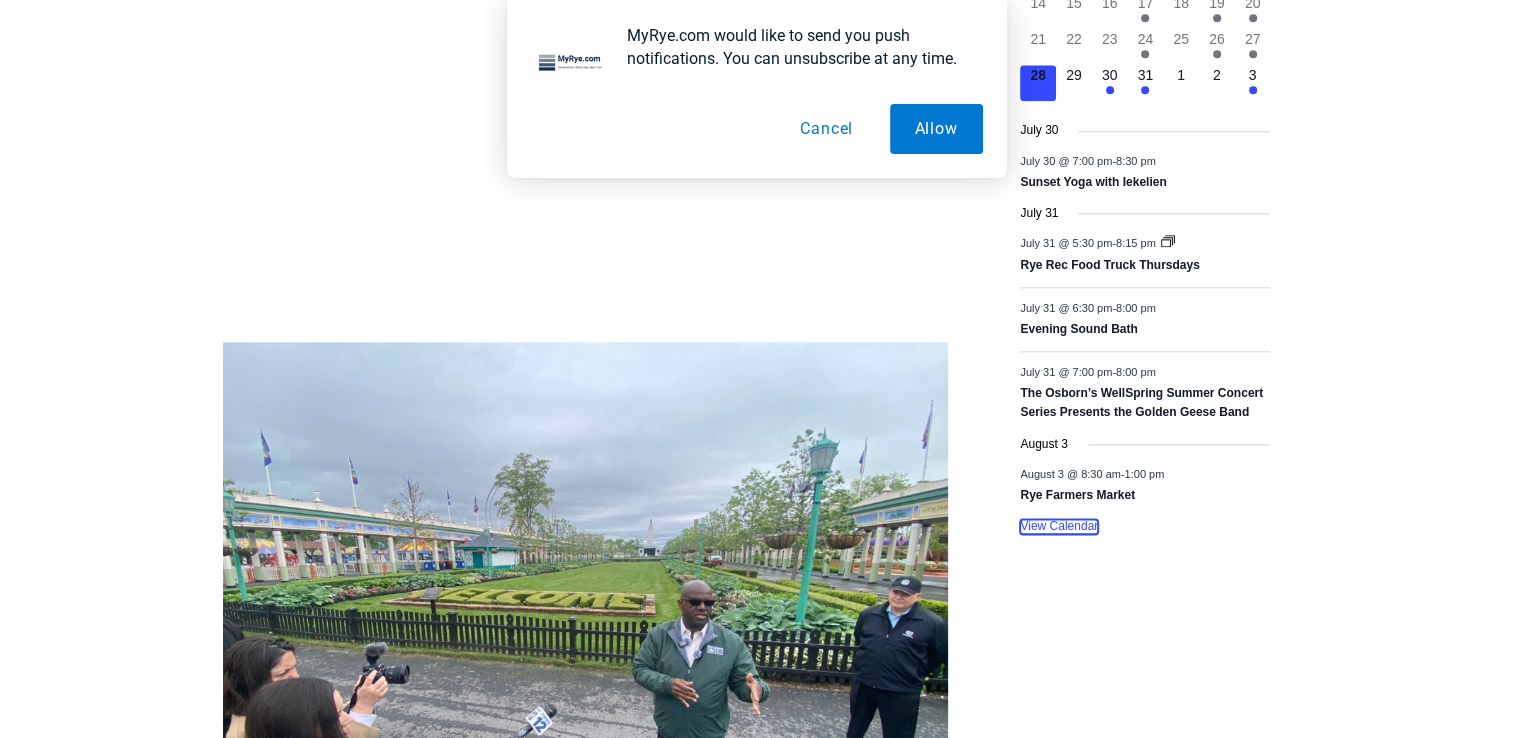 click on "View Calendar" at bounding box center [1059, 526] 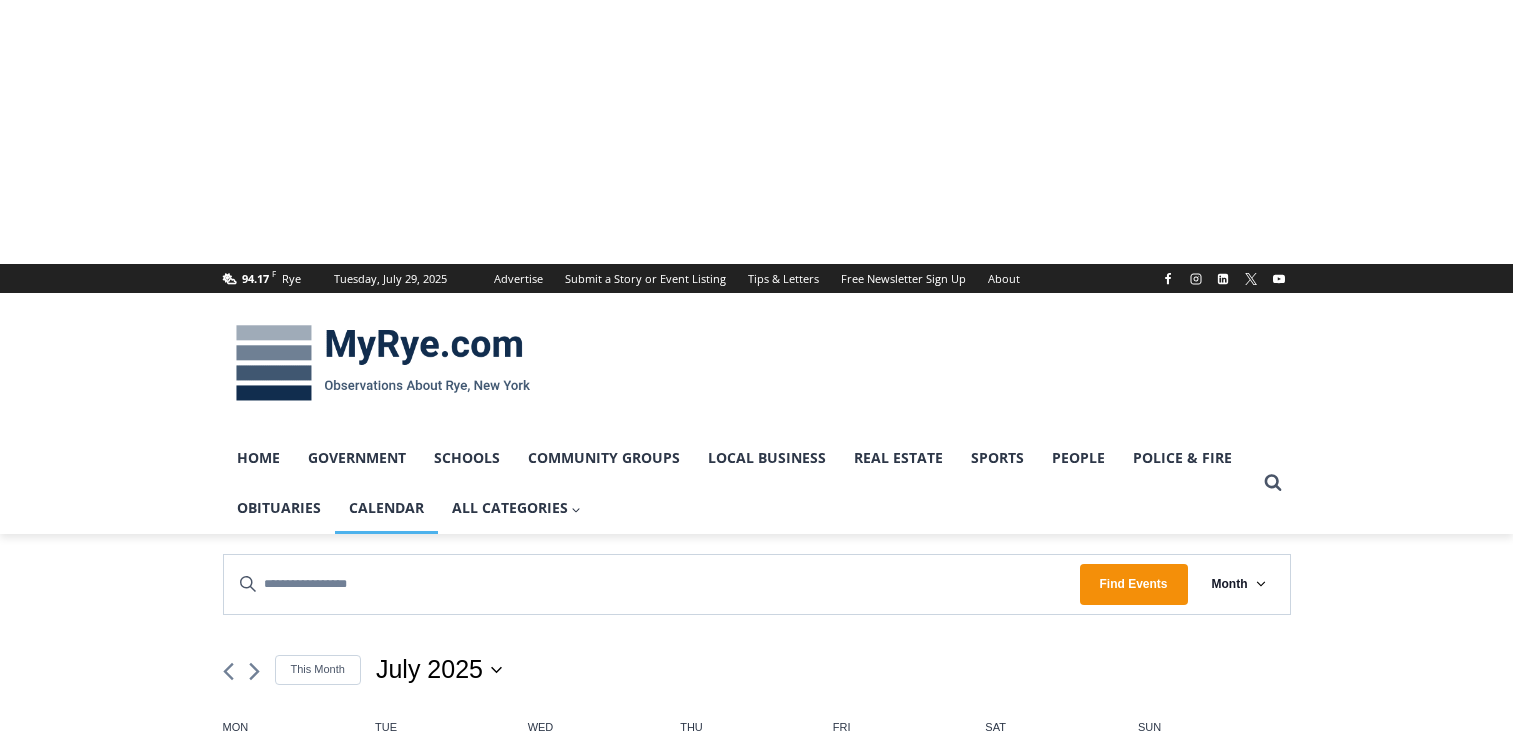 scroll, scrollTop: 0, scrollLeft: 0, axis: both 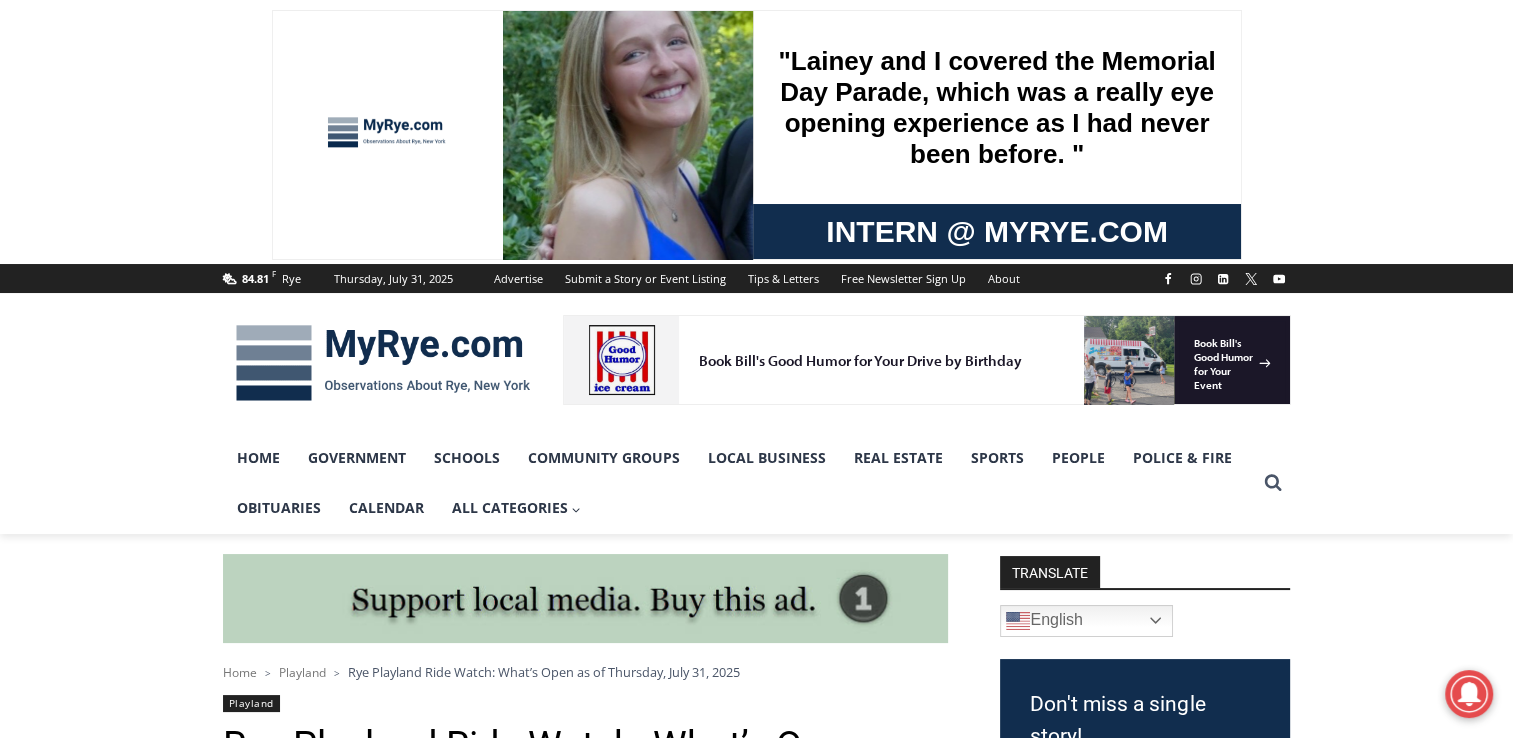 click on "Home   >   Playland   >   Rye Playland Ride Watch: What’s Open as of Thursday, July 31, 2025" at bounding box center [585, 672] 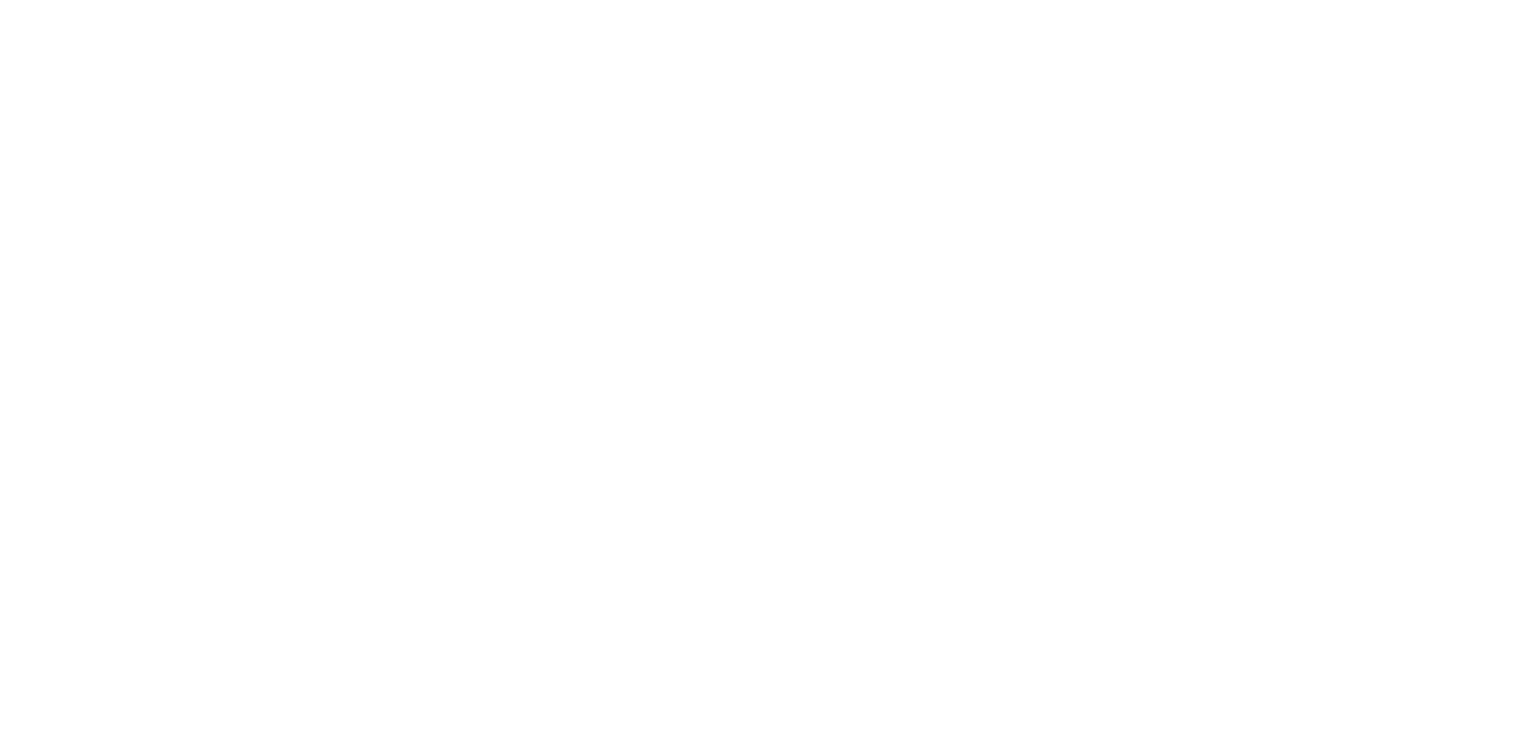 scroll, scrollTop: 5053, scrollLeft: 0, axis: vertical 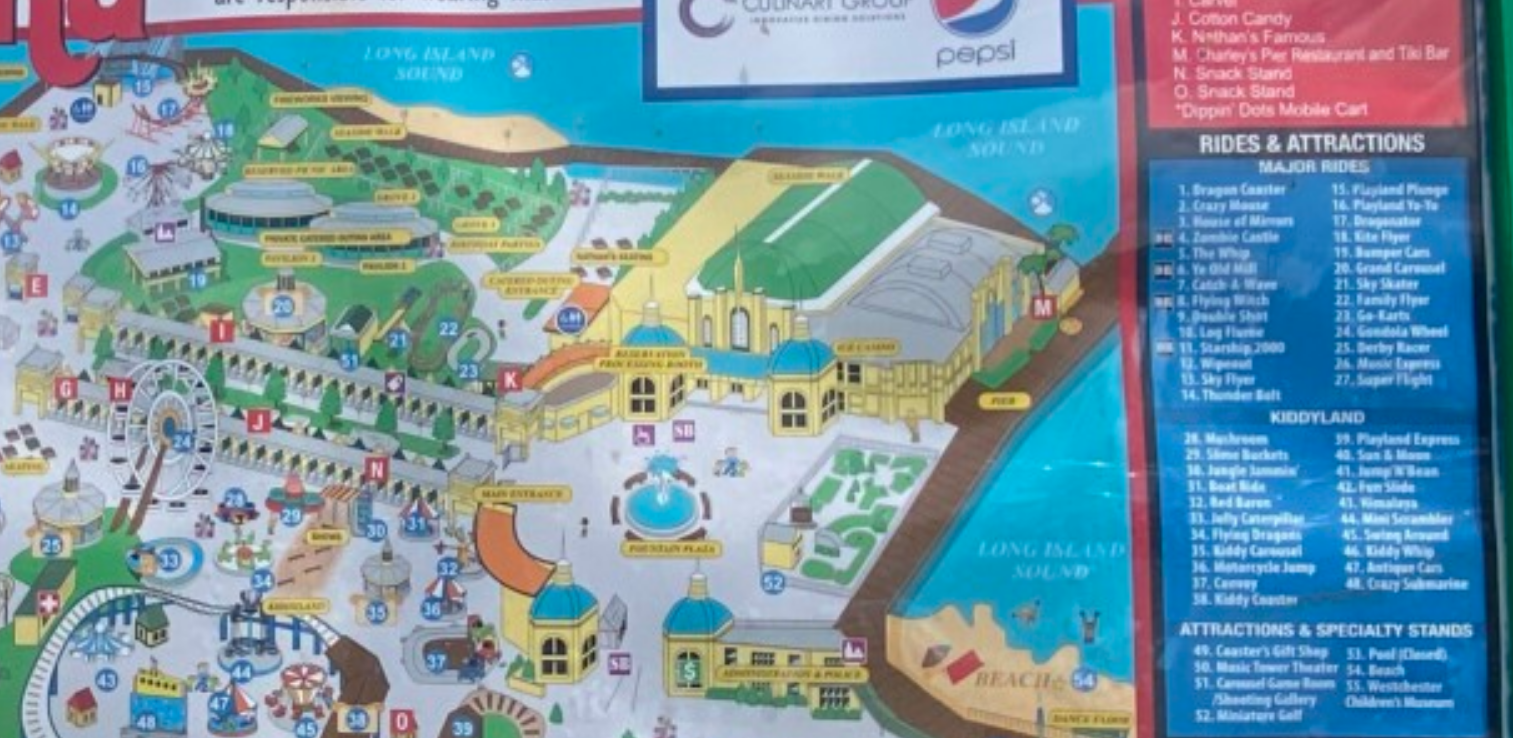 click at bounding box center (585, 558) 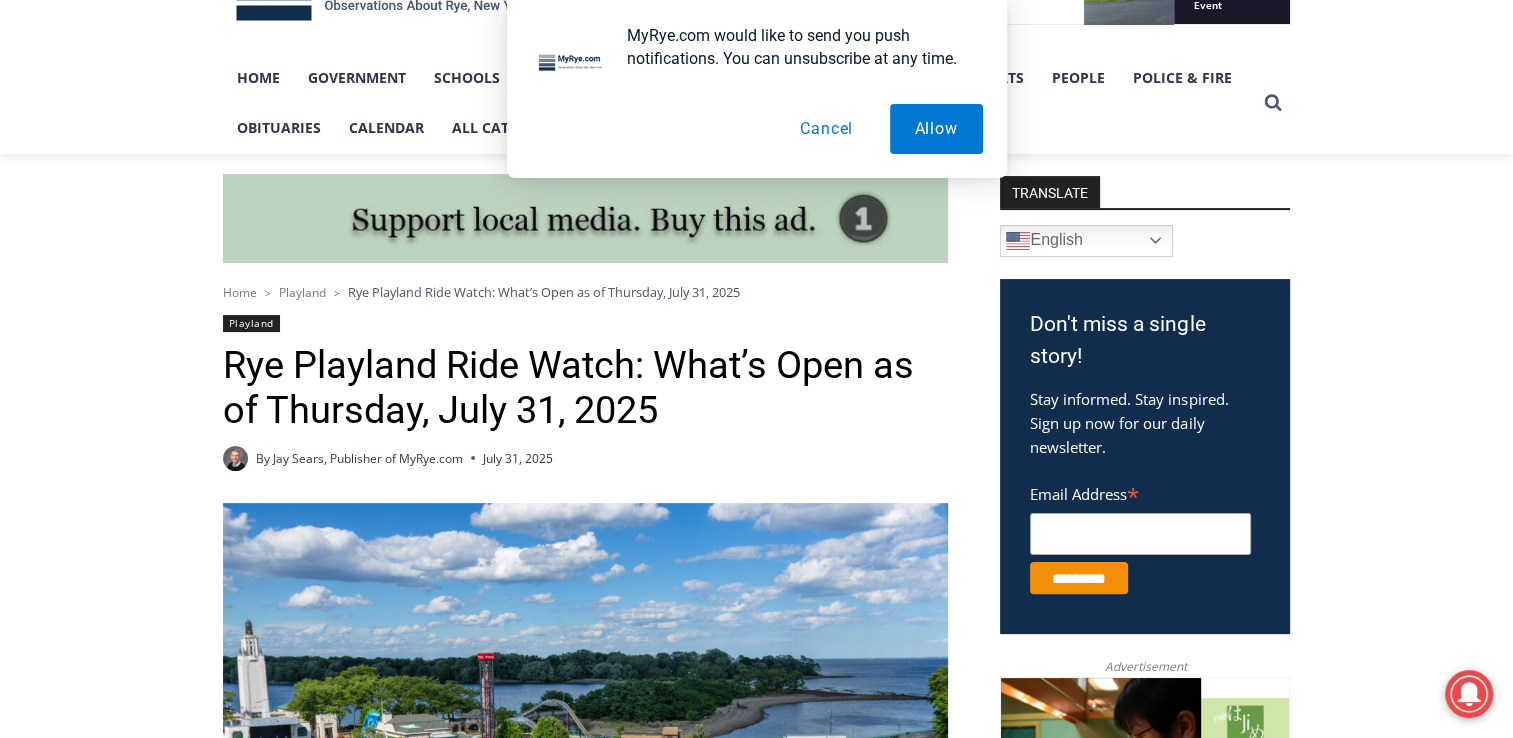 scroll, scrollTop: 0, scrollLeft: 0, axis: both 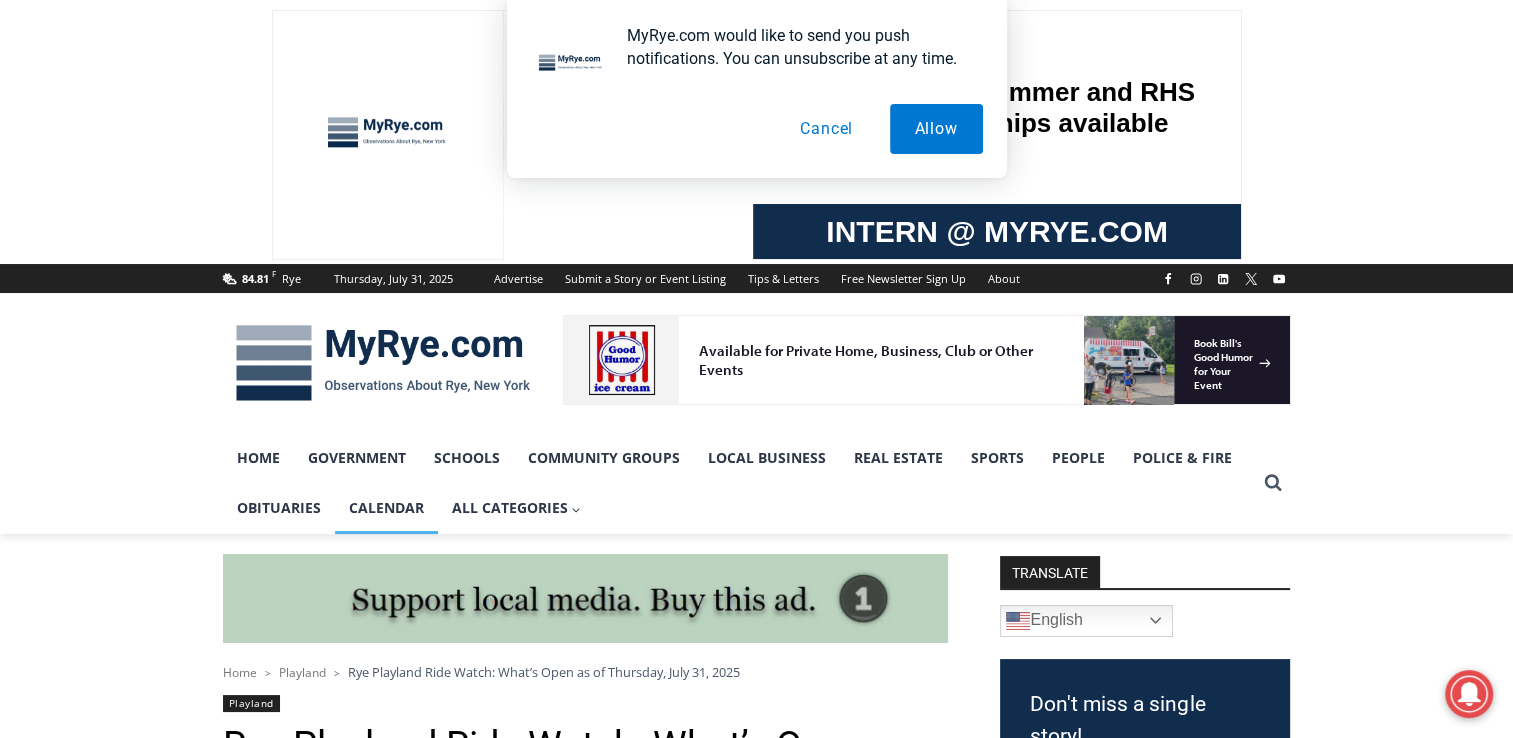 click on "Calendar" at bounding box center [386, 508] 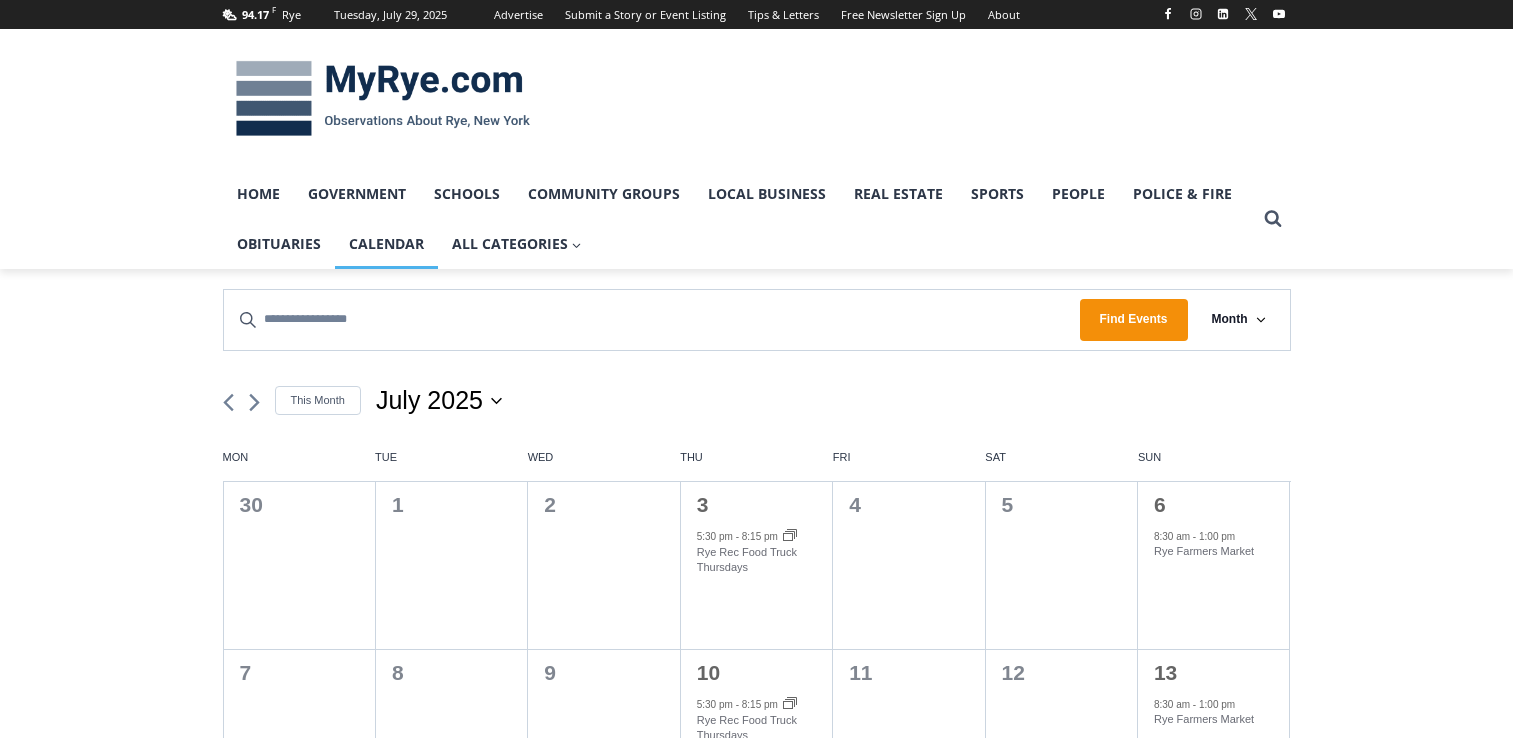 scroll, scrollTop: 0, scrollLeft: 0, axis: both 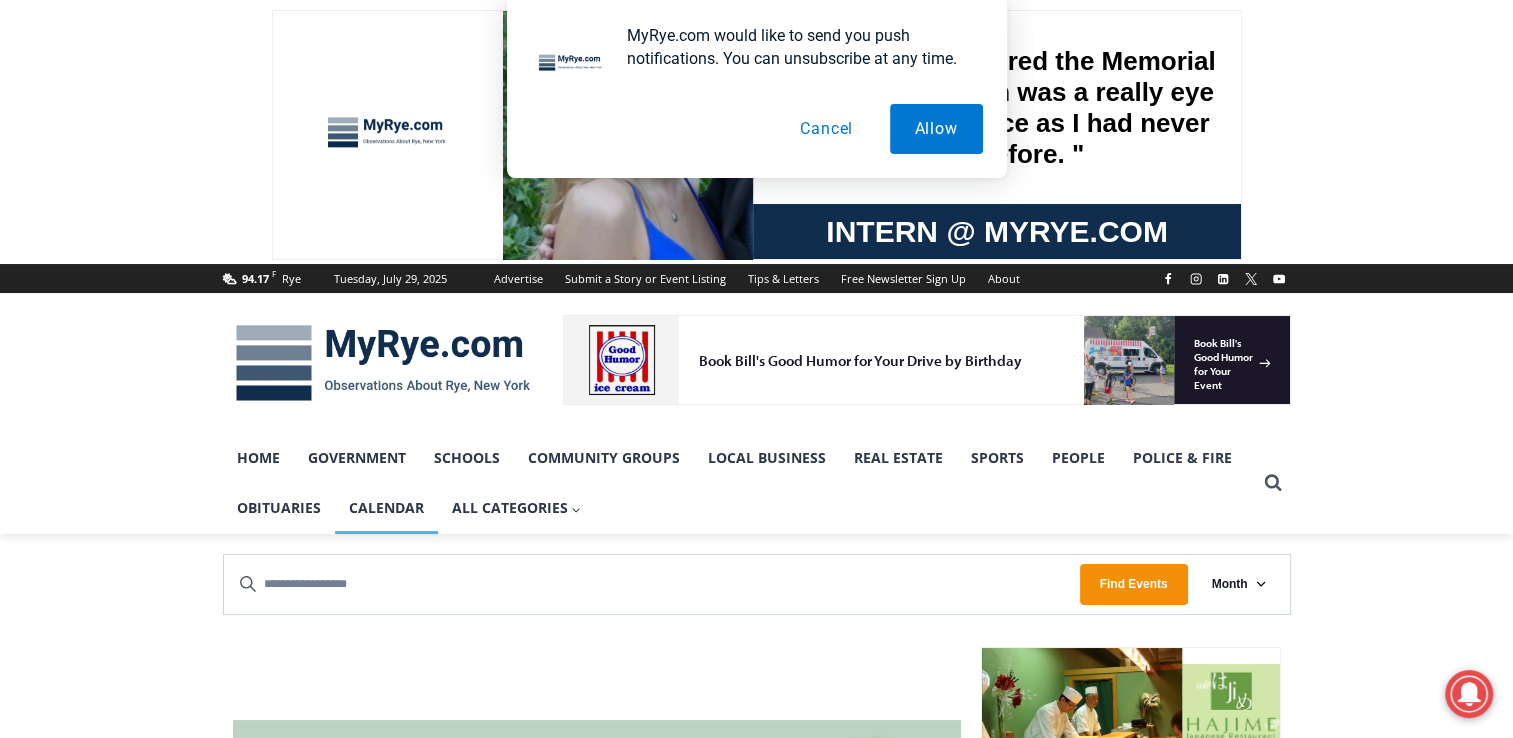 click on "Events Search and Views Navigation
Search
Enter Keyword. Search for Events by Keyword.
Find Events
Event Views Navigation
Month
List
Month
Day
Photo
Week
This Month
[MM]/[DD]/[YYYY]
July [YYYY]
Select date.
*********" at bounding box center (757, 765) 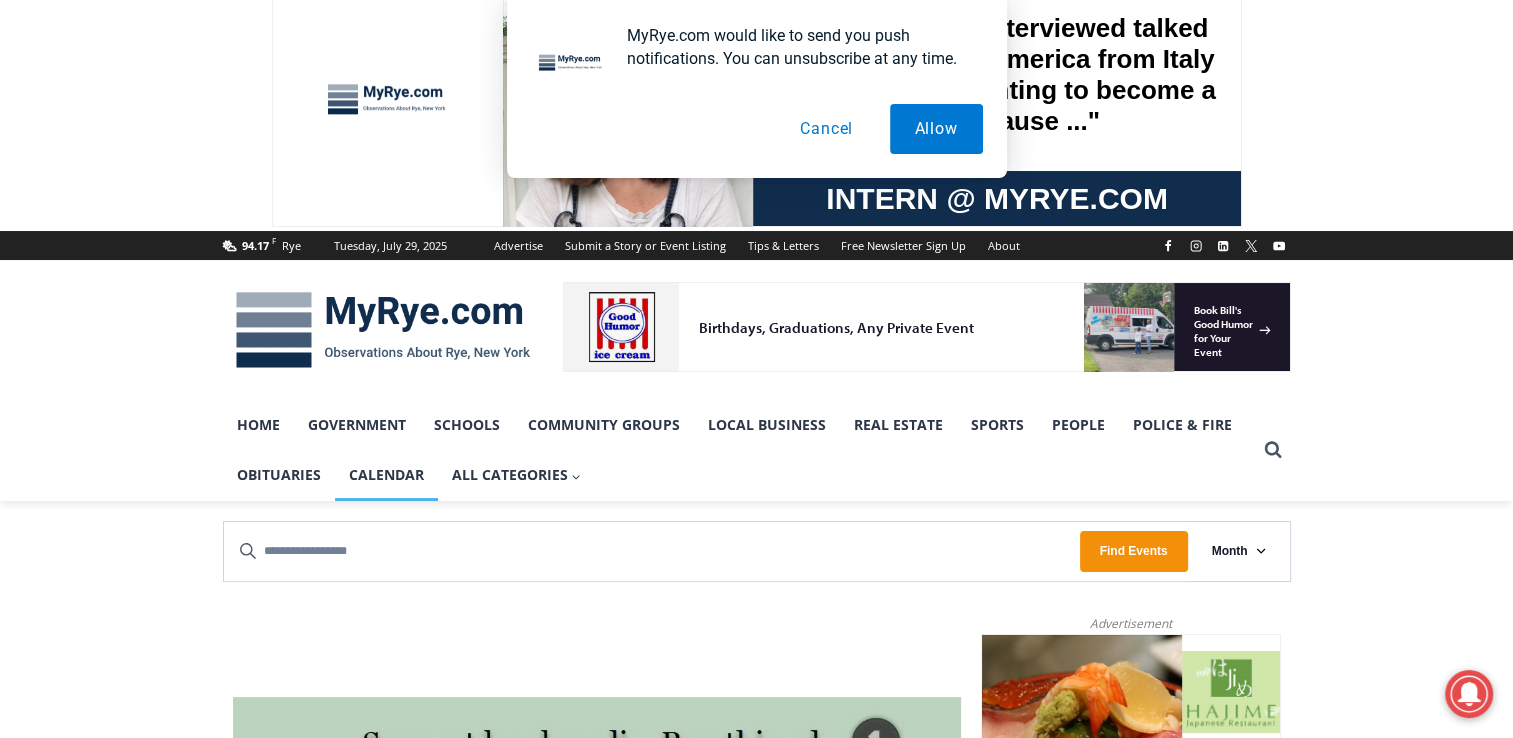 scroll, scrollTop: 0, scrollLeft: 0, axis: both 